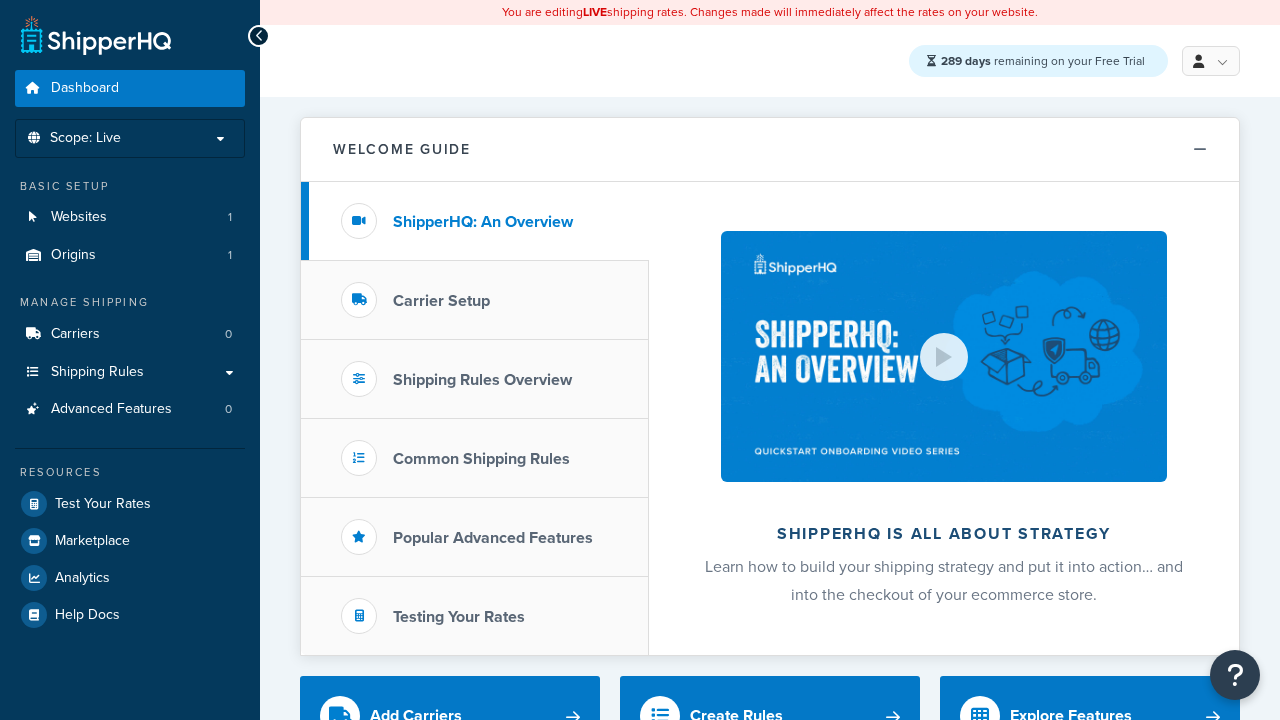 scroll, scrollTop: 0, scrollLeft: 0, axis: both 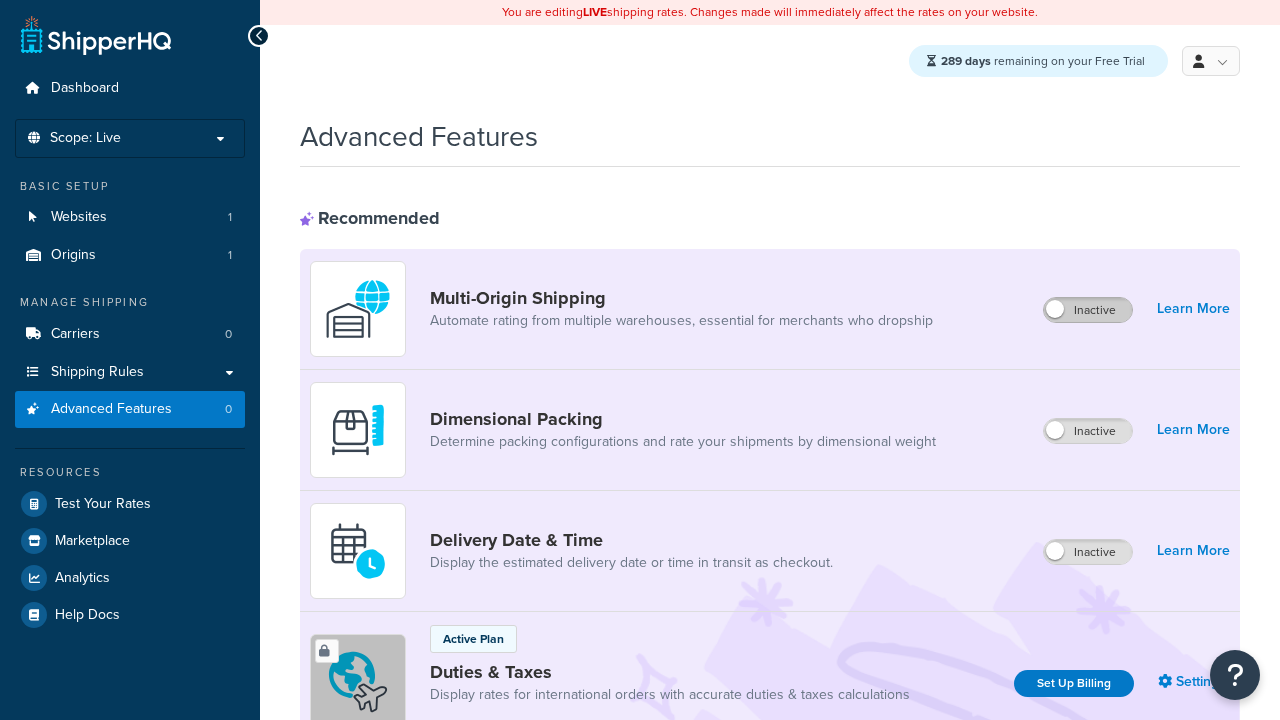 click on "Inactive" at bounding box center (1088, 310) 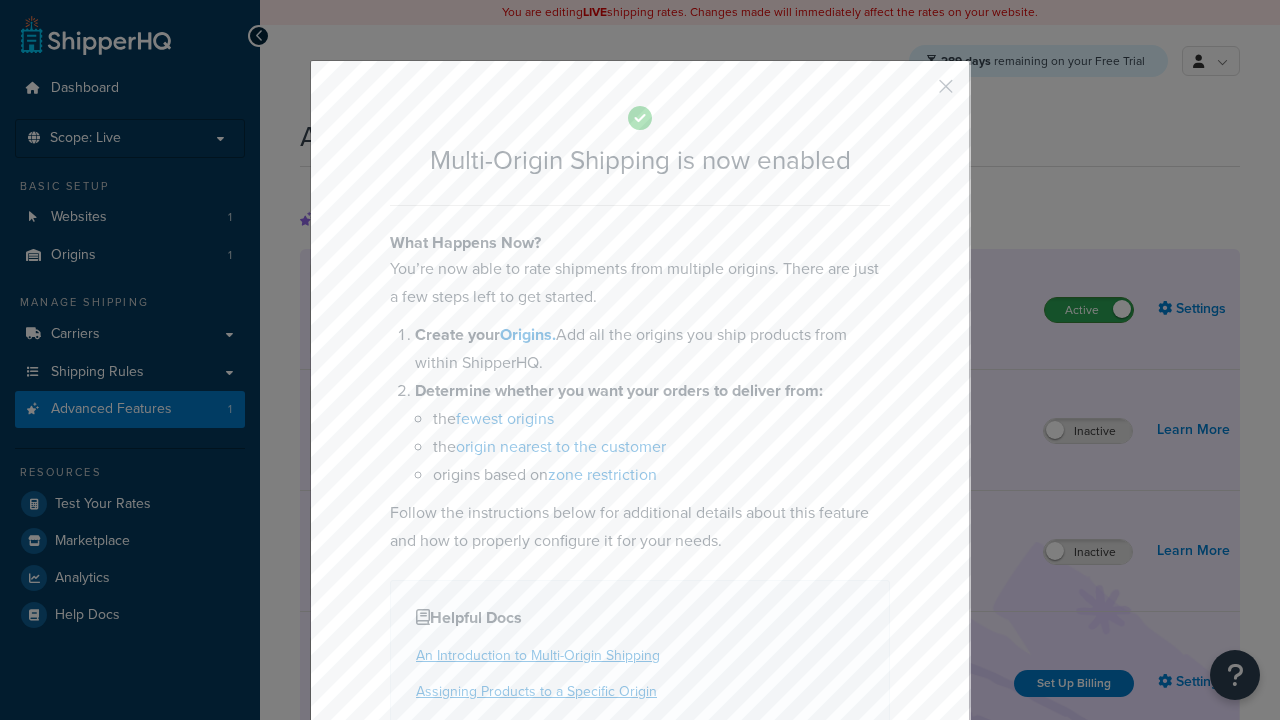 scroll, scrollTop: 0, scrollLeft: 0, axis: both 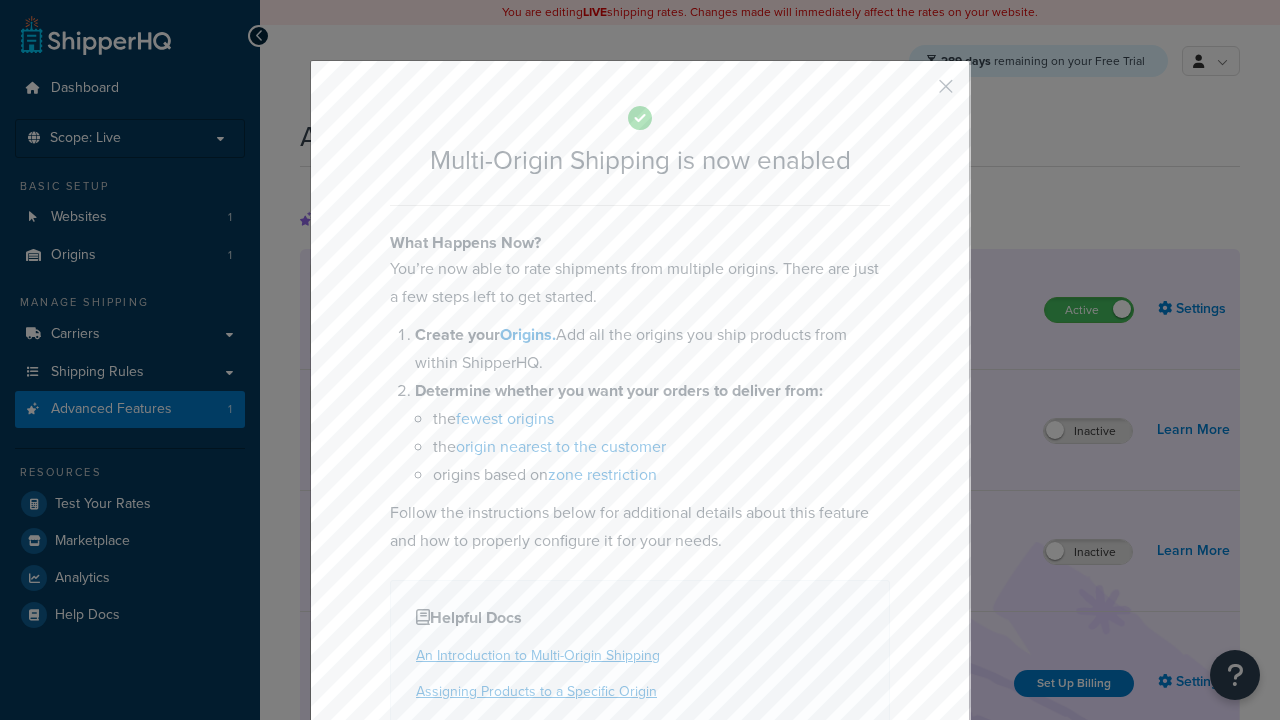 click at bounding box center (916, 93) 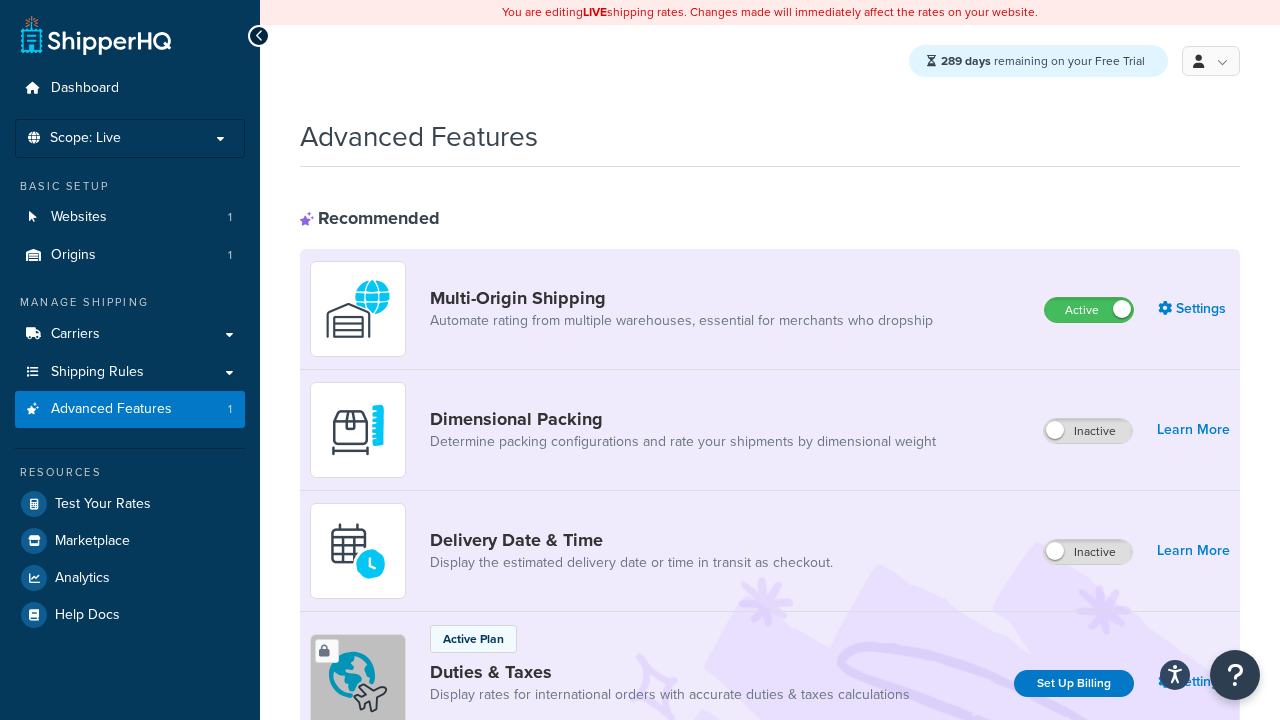 click on "Inactive" at bounding box center [1088, 552] 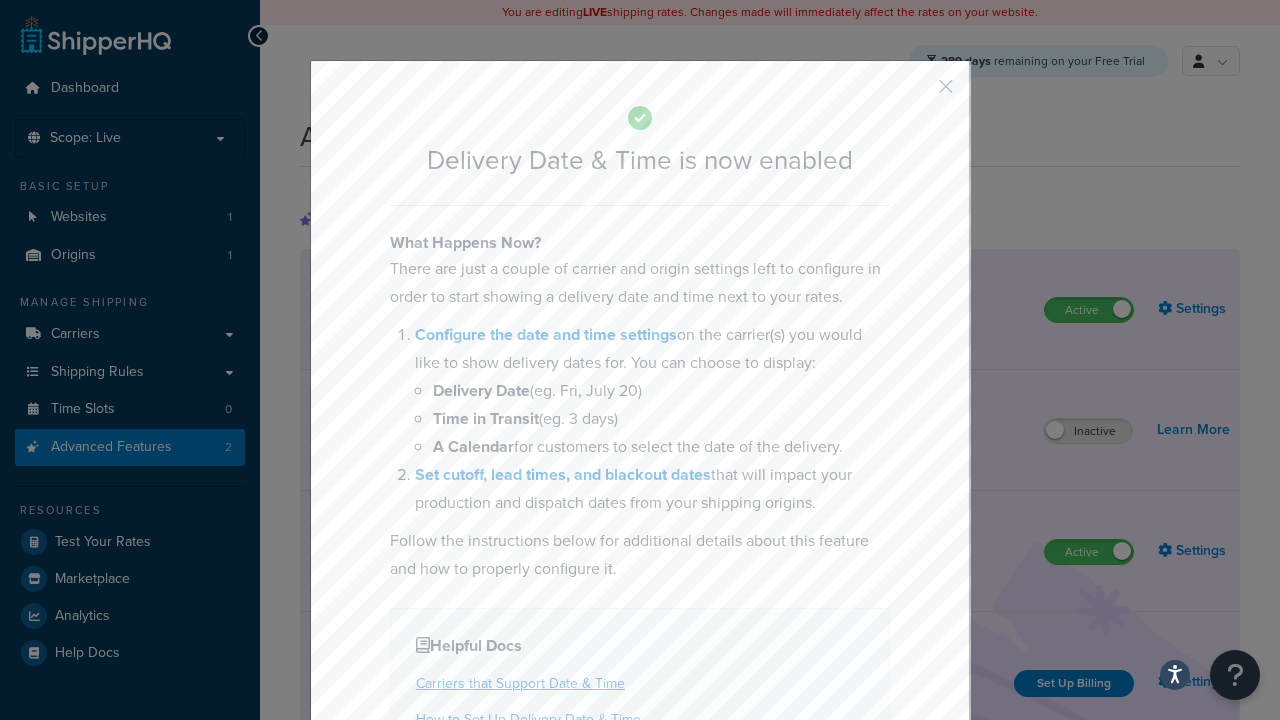 click at bounding box center [916, 93] 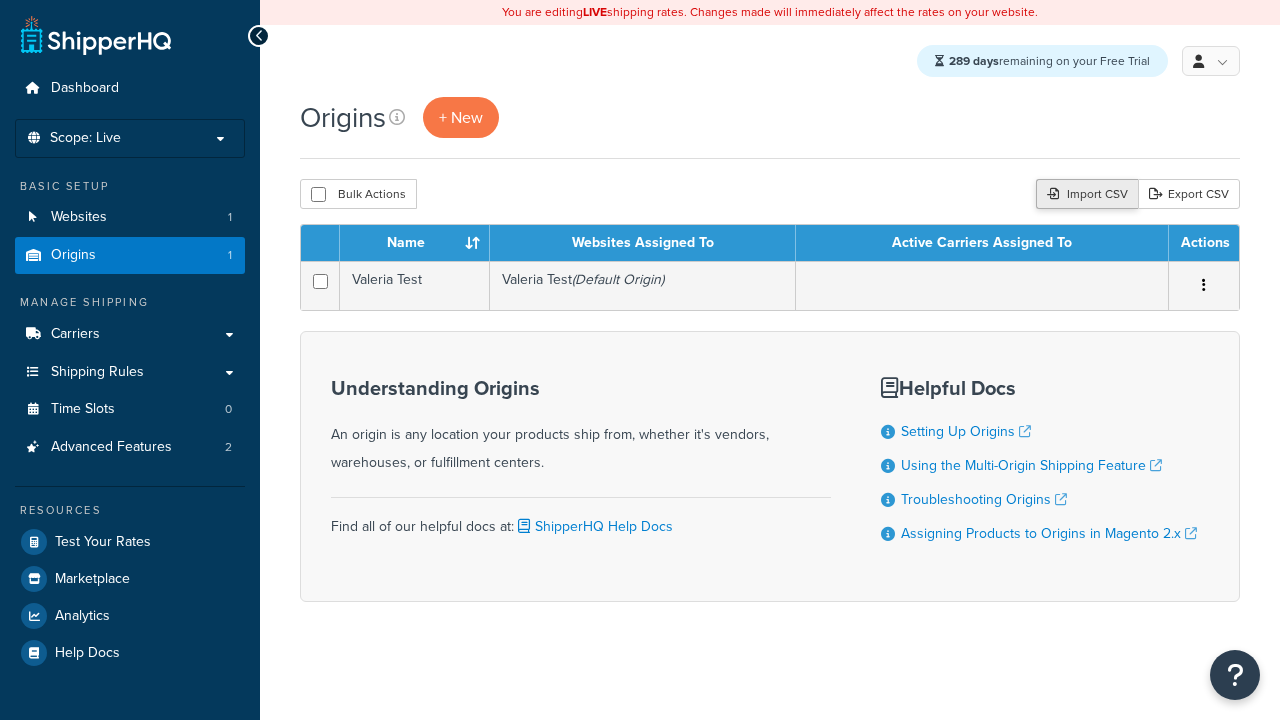 click on "Import CSV" at bounding box center (1087, 194) 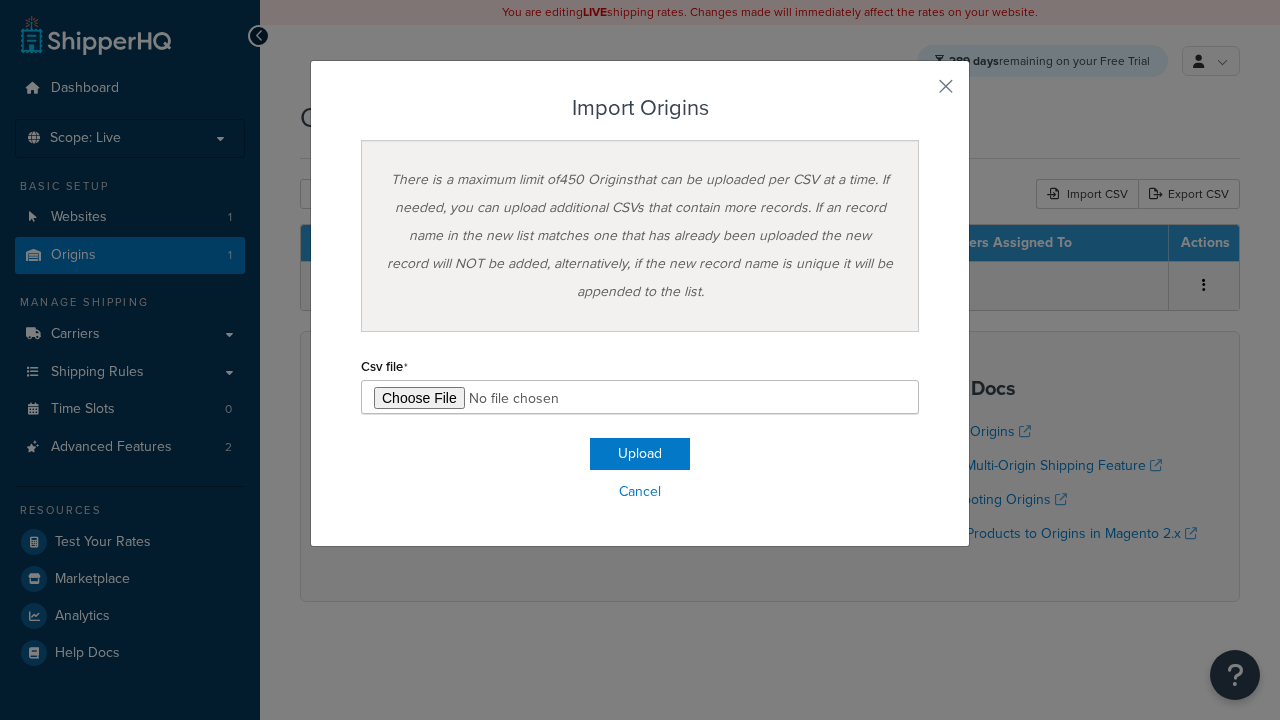 click on "Upload" at bounding box center [640, 454] 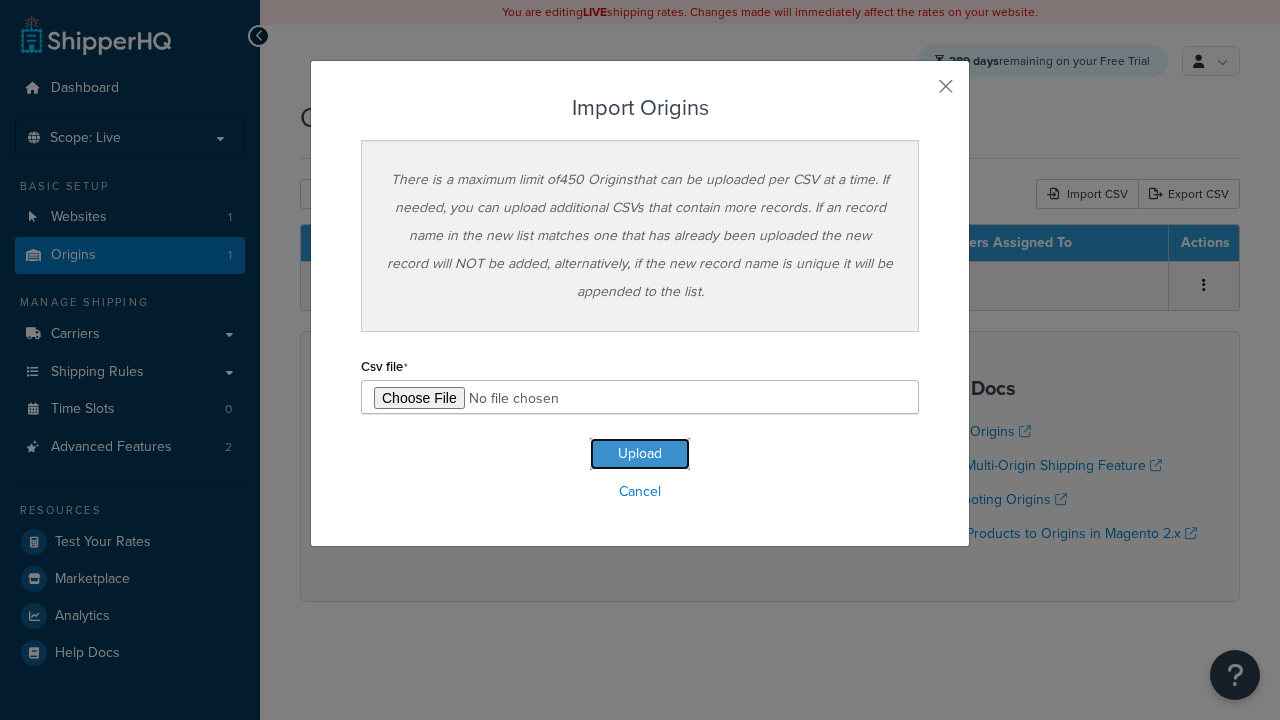 scroll, scrollTop: 0, scrollLeft: 0, axis: both 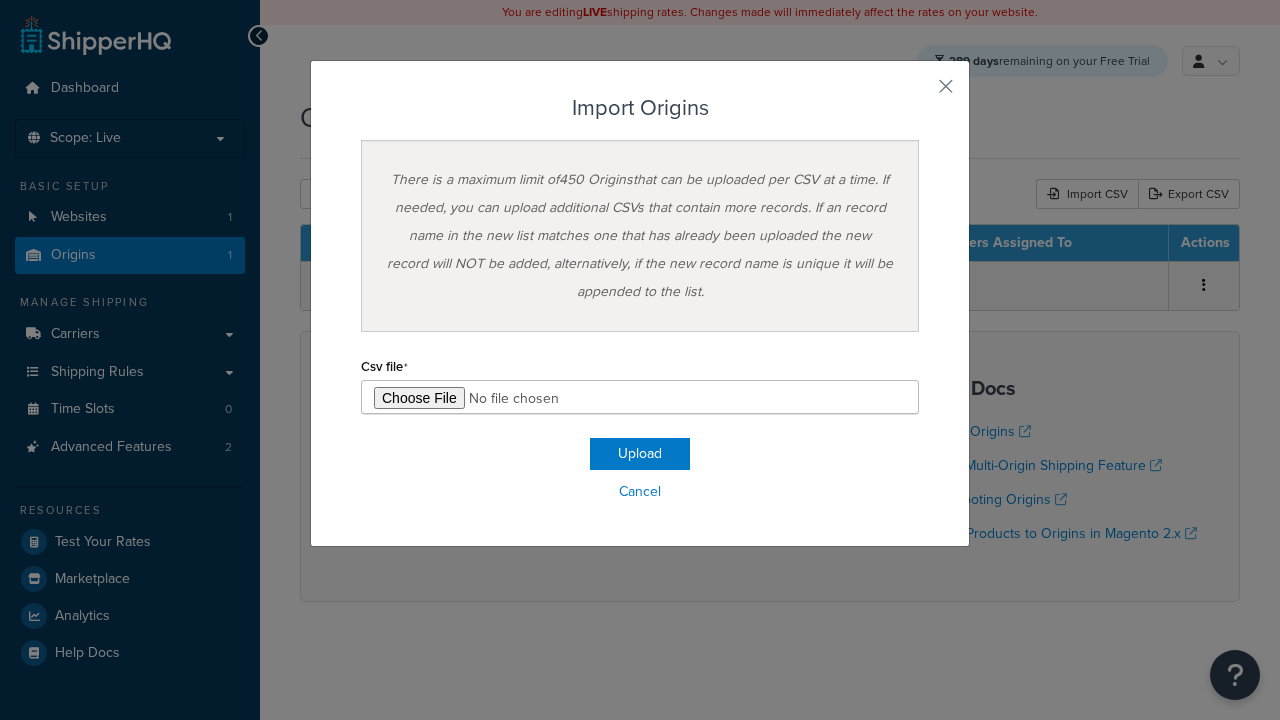 click on "Import Origins" at bounding box center [640, 108] 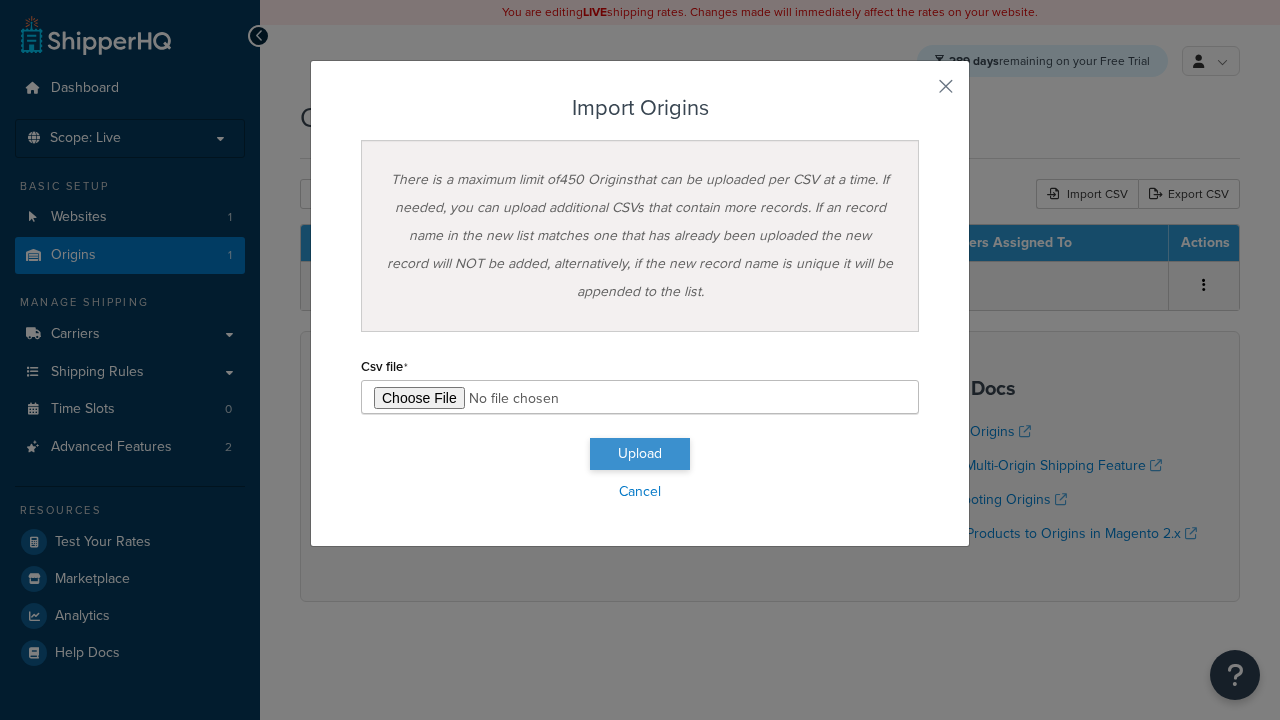 click on "Upload" at bounding box center [640, 454] 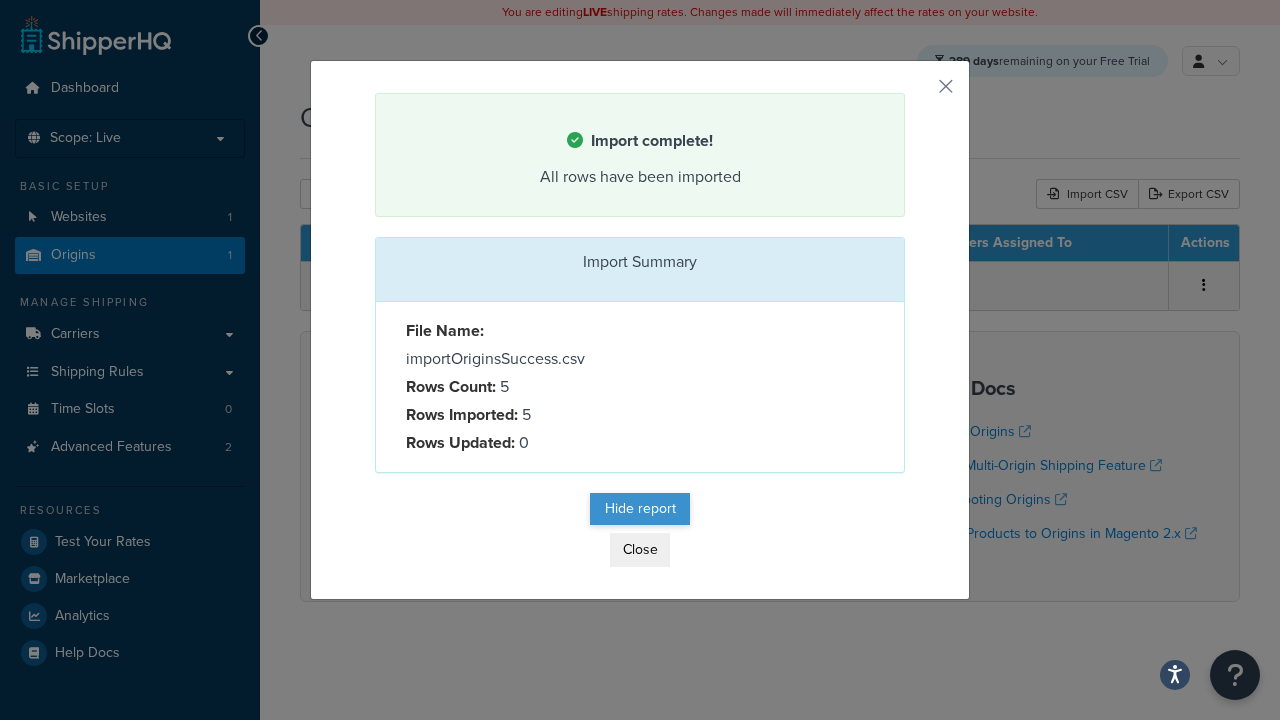 click on "Hide report" at bounding box center (640, 509) 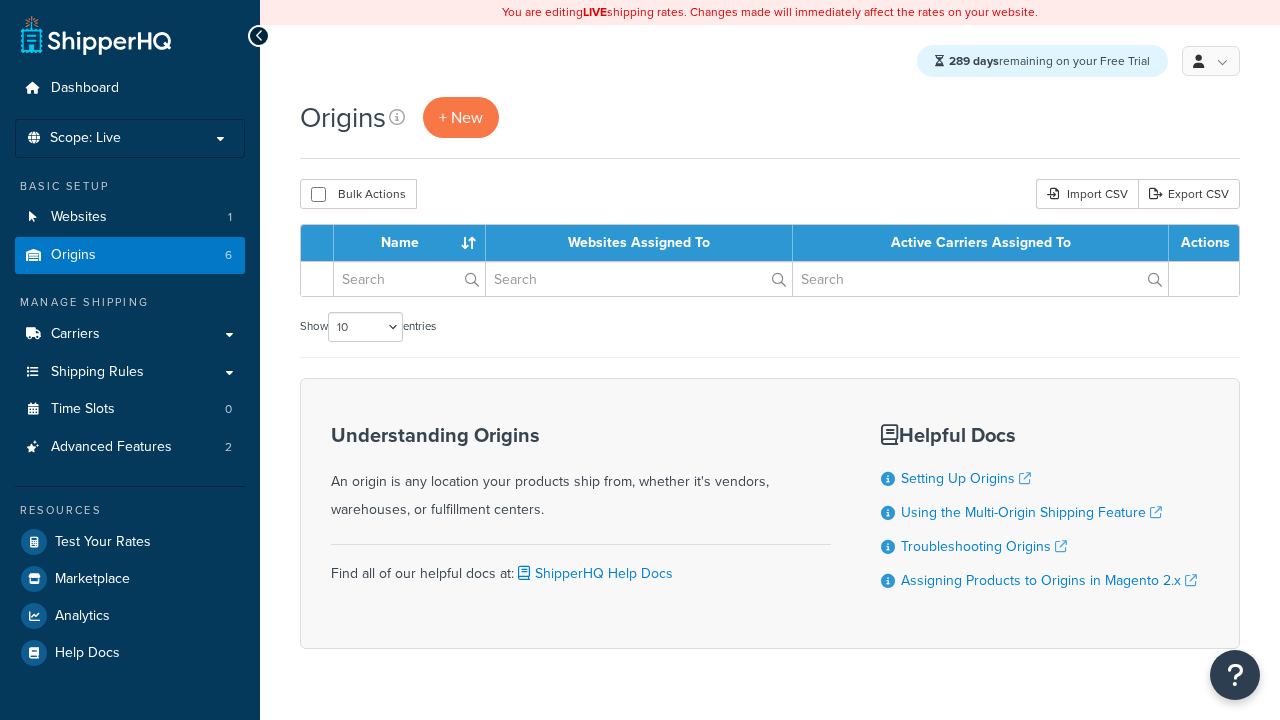 scroll, scrollTop: 0, scrollLeft: 0, axis: both 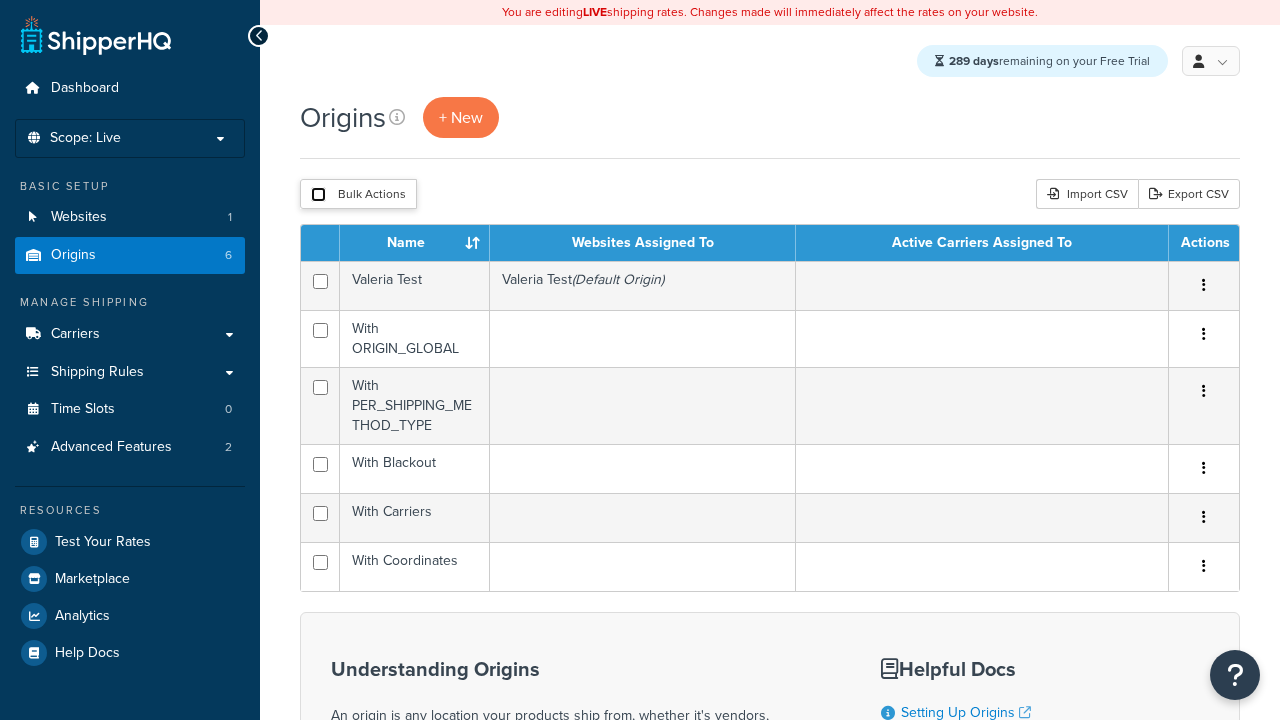 click at bounding box center [318, 194] 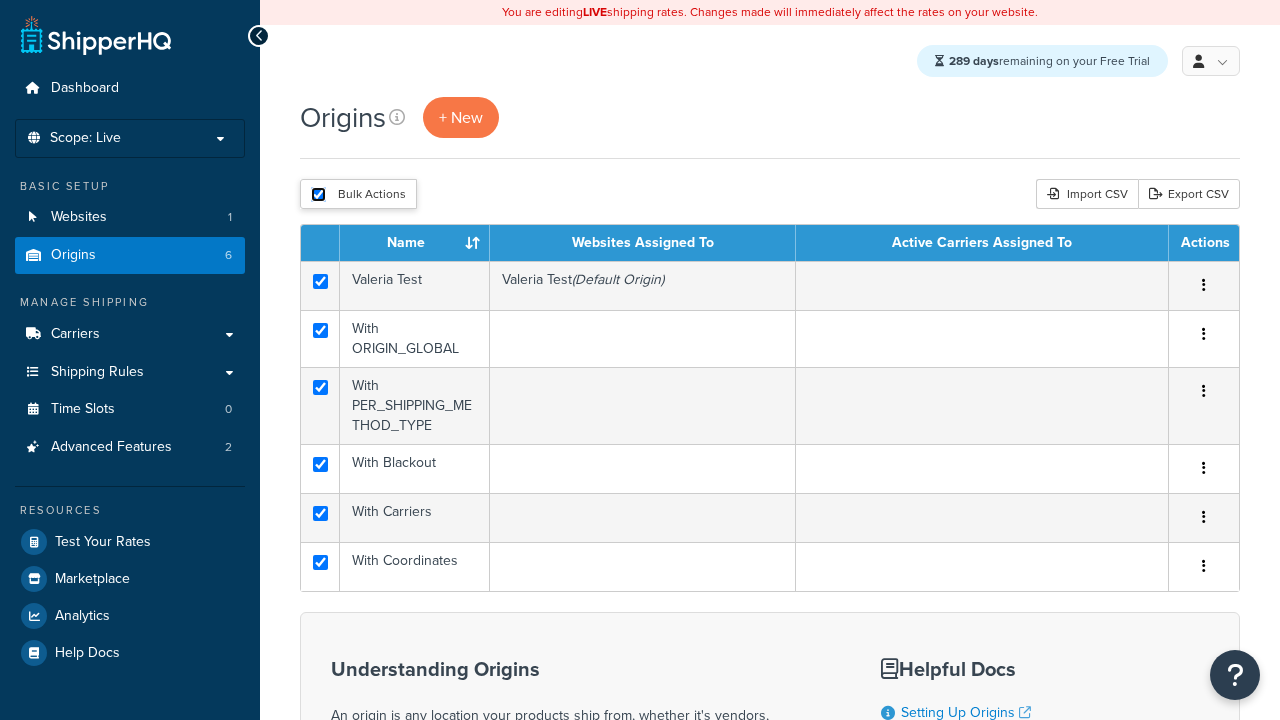 checkbox on "true" 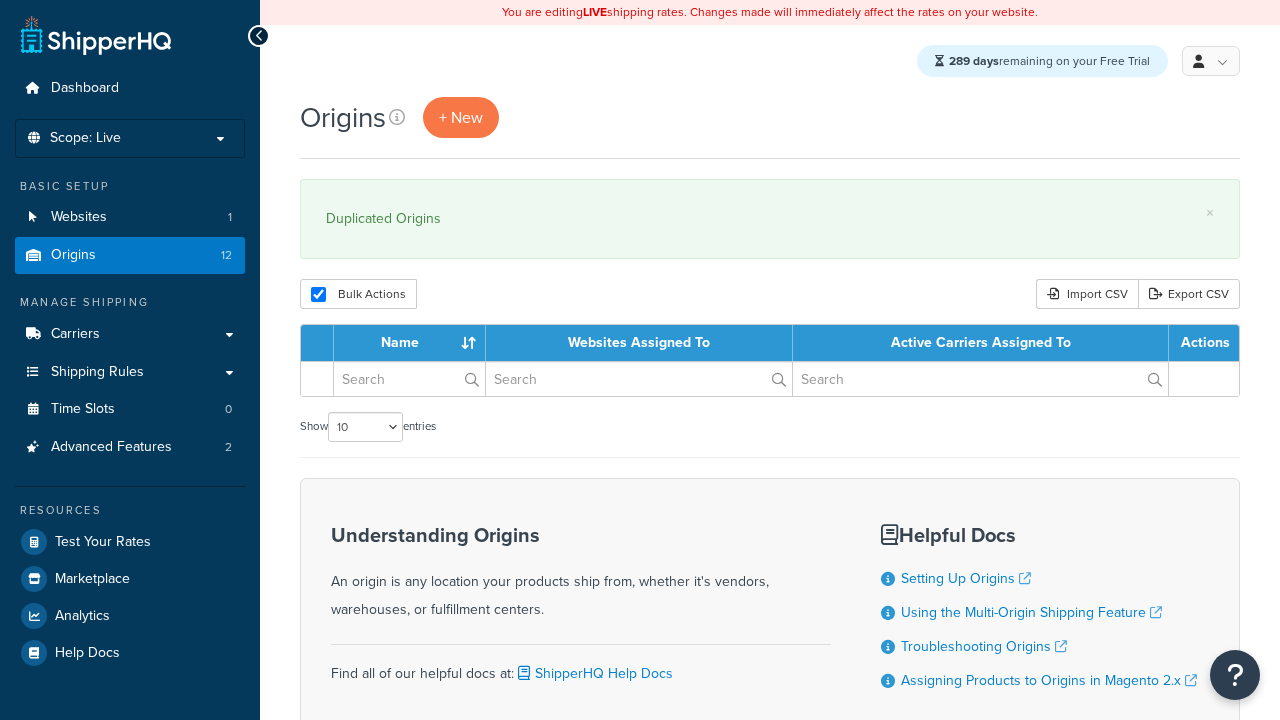 scroll, scrollTop: 0, scrollLeft: 0, axis: both 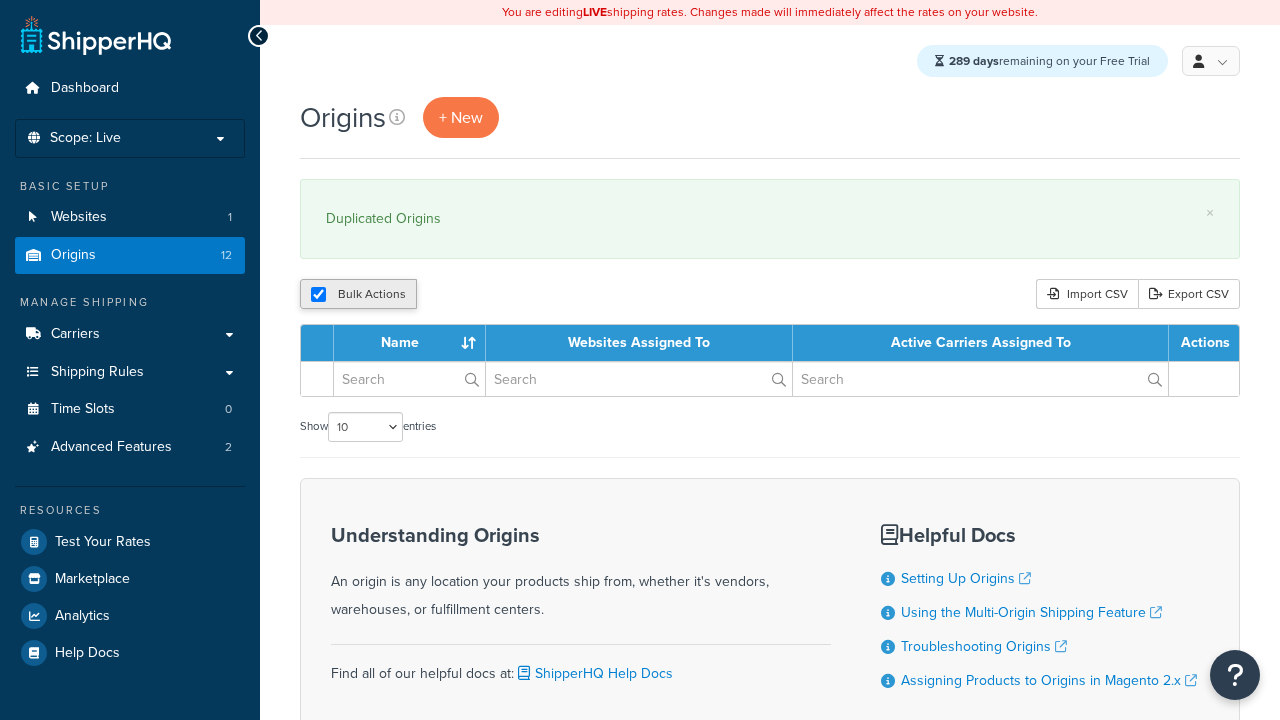 click at bounding box center (318, 294) 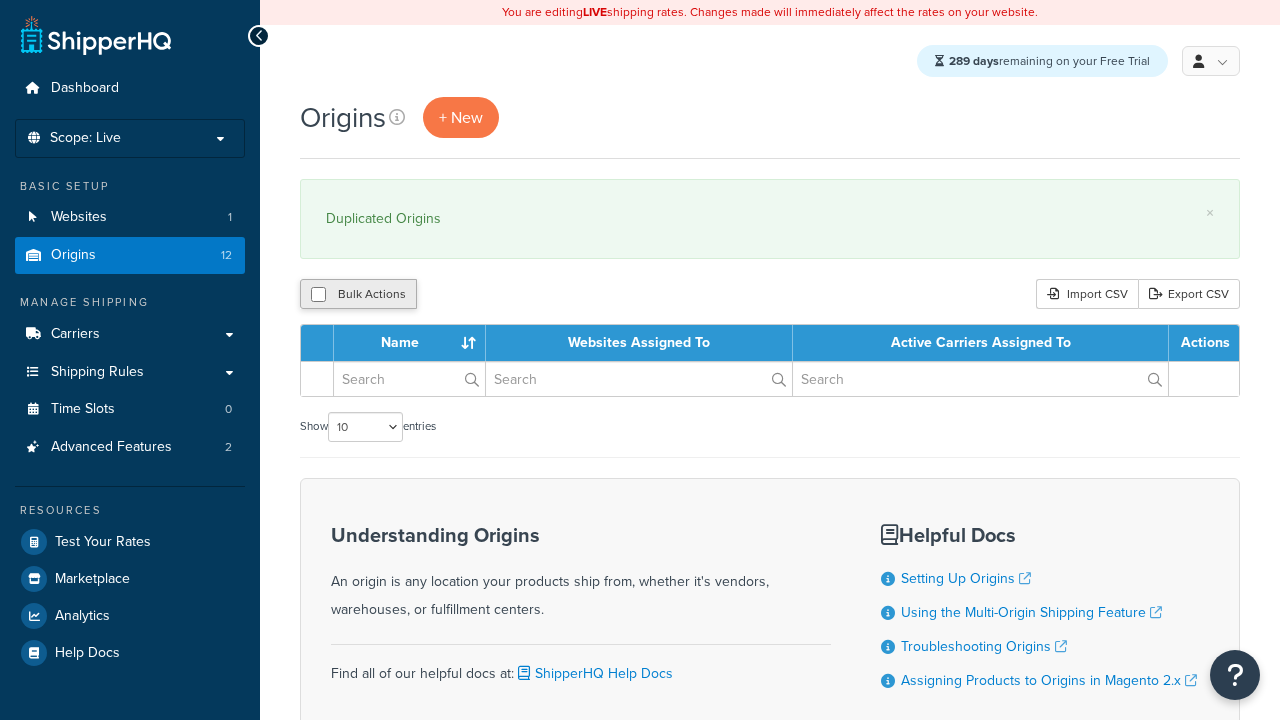click on "Bulk Actions" at bounding box center [358, 294] 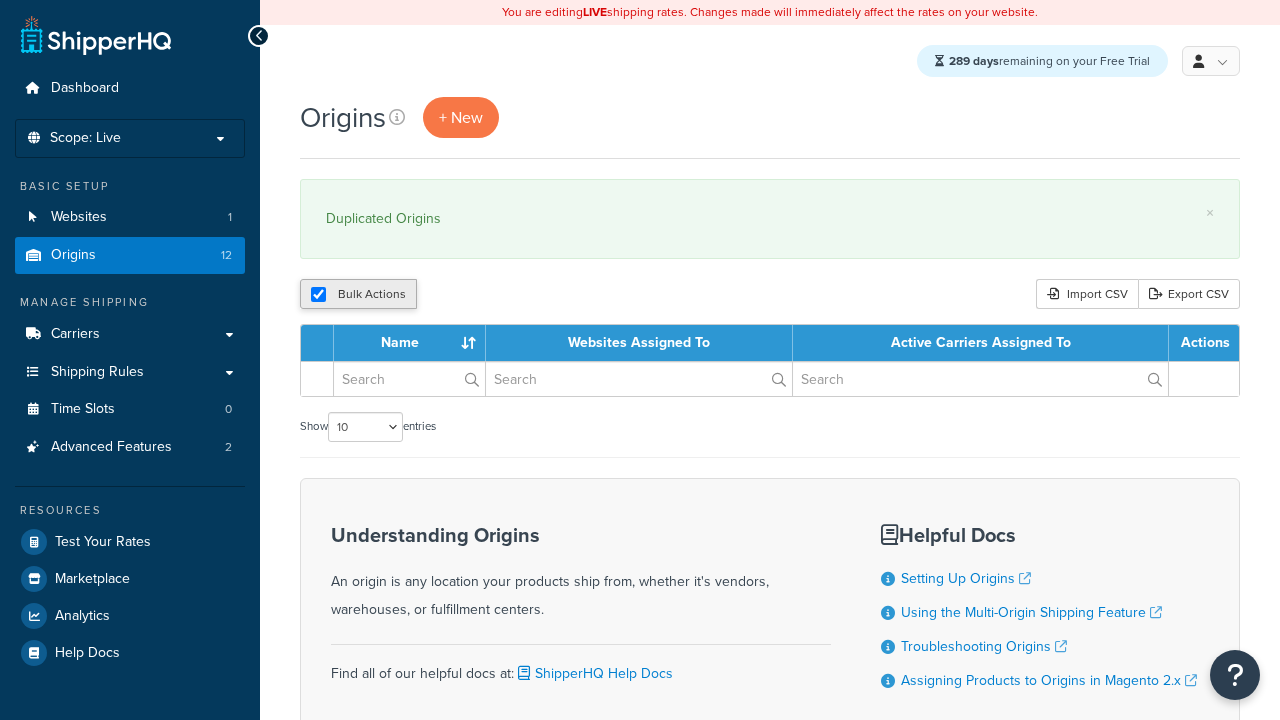 click at bounding box center (318, 294) 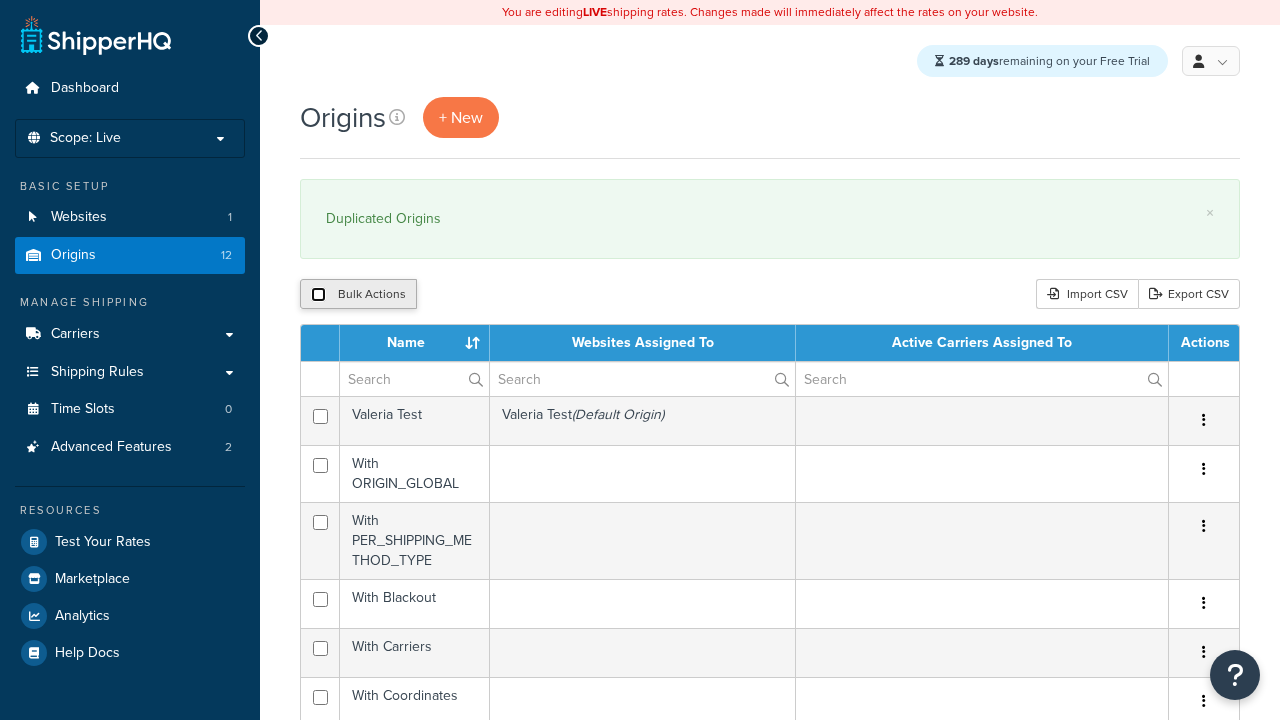scroll, scrollTop: 0, scrollLeft: 0, axis: both 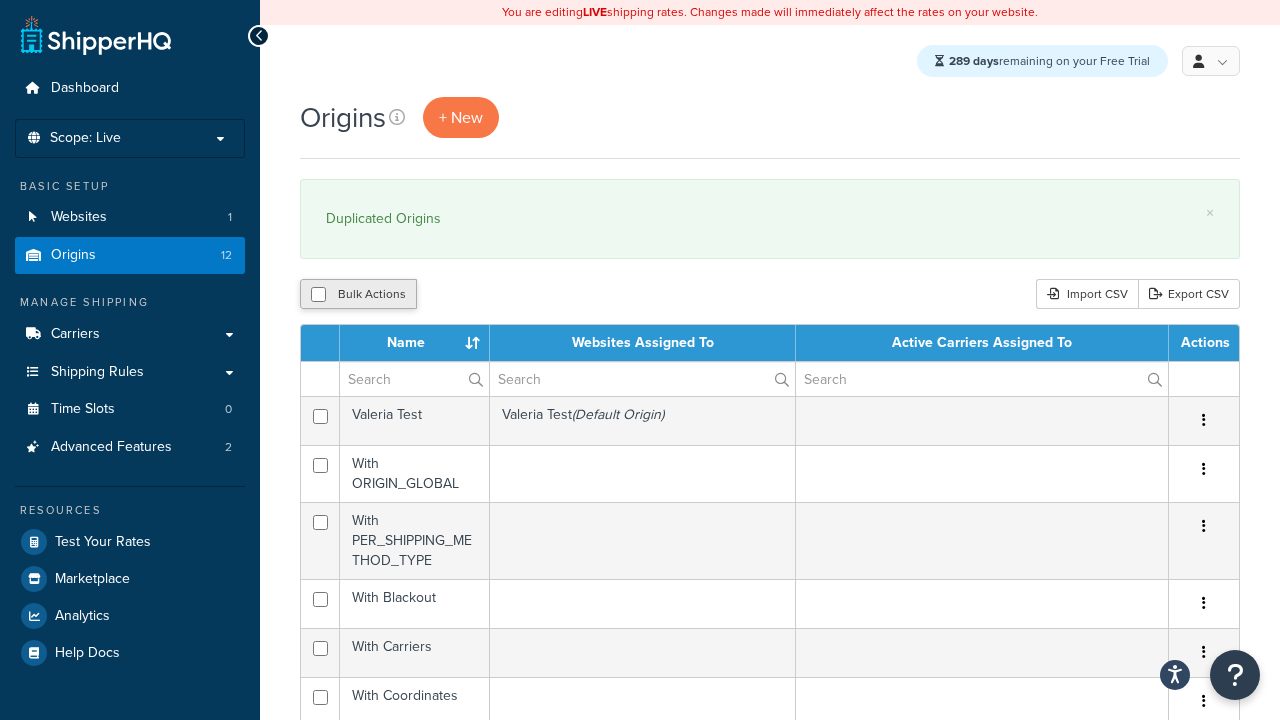 click on "Bulk Actions" at bounding box center [358, 294] 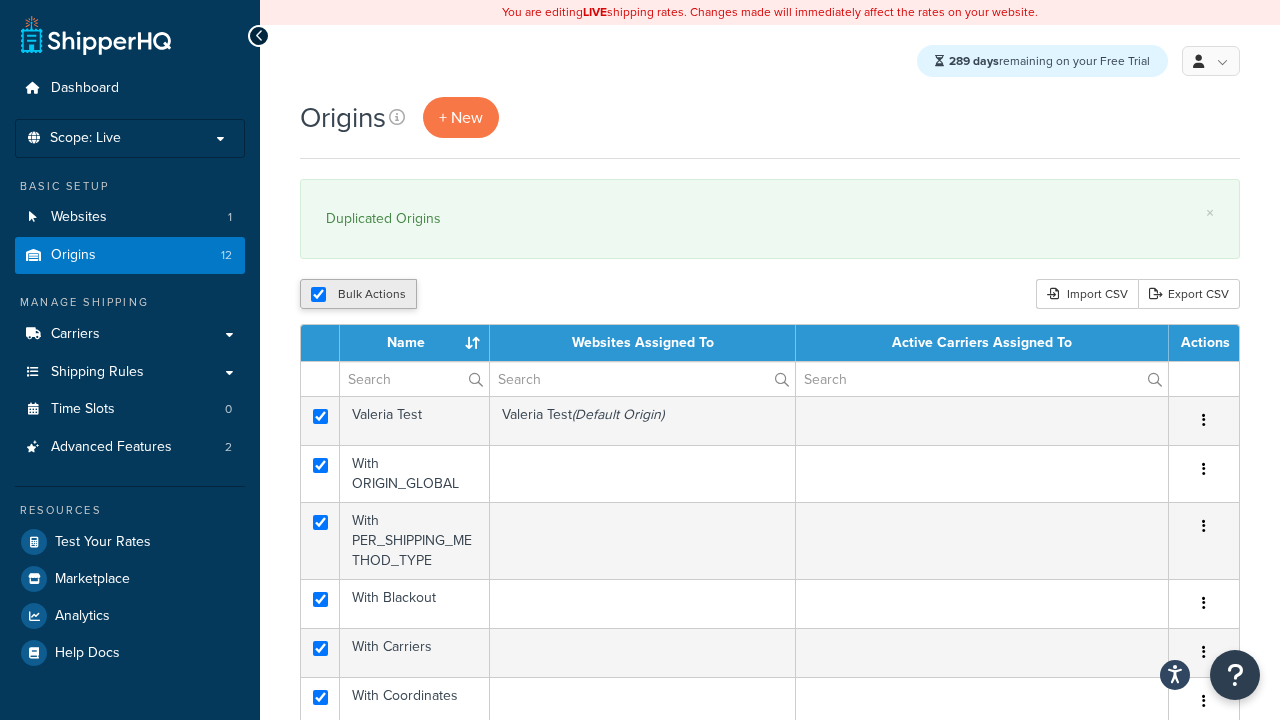 checkbox on "true" 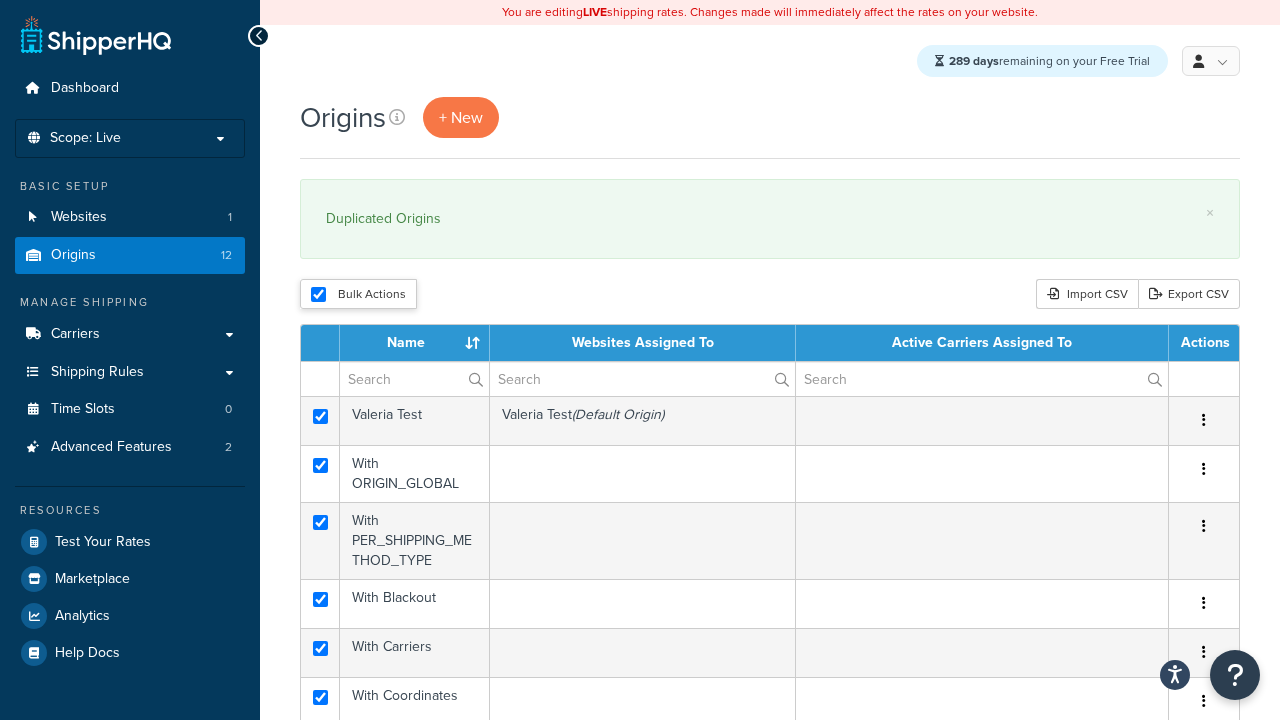 click on "Delete" at bounding box center [0, 0] 